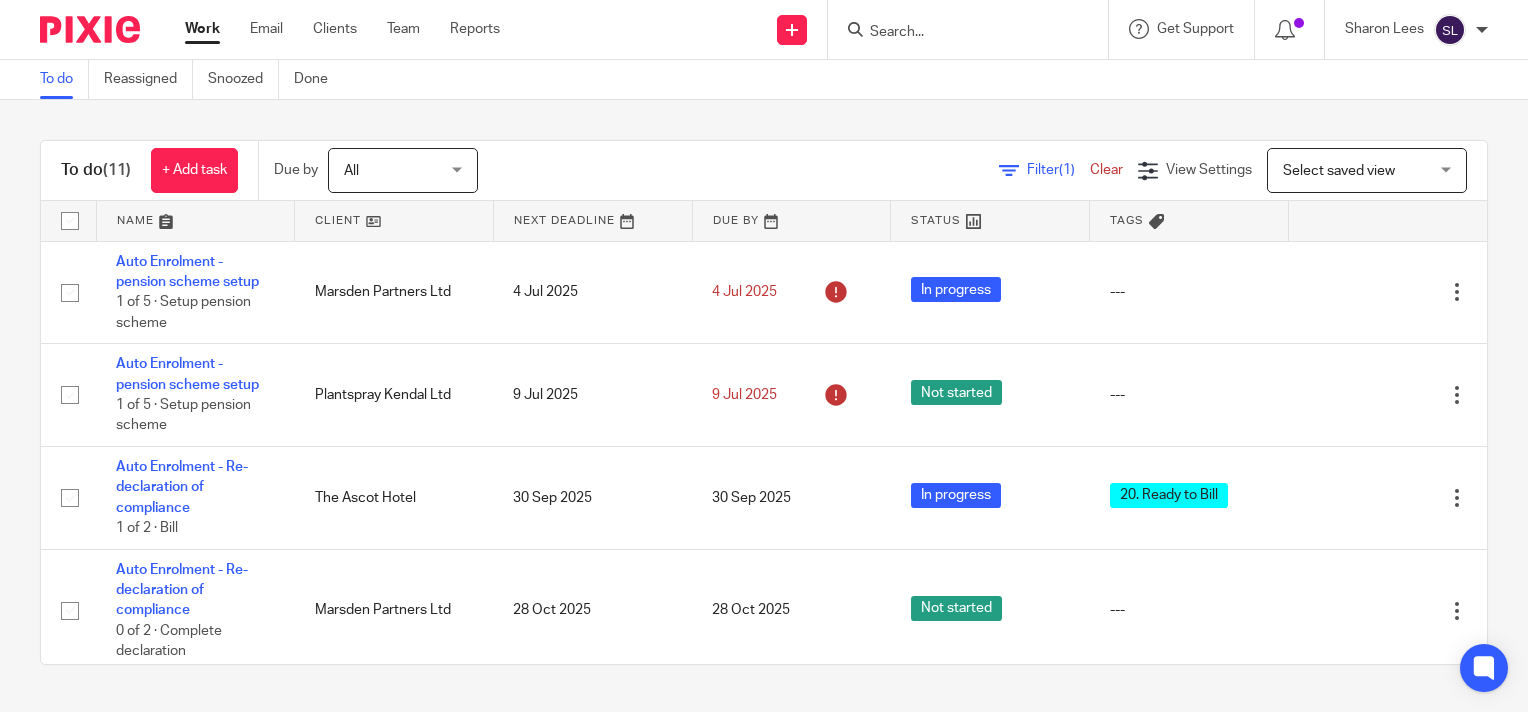 scroll, scrollTop: 0, scrollLeft: 0, axis: both 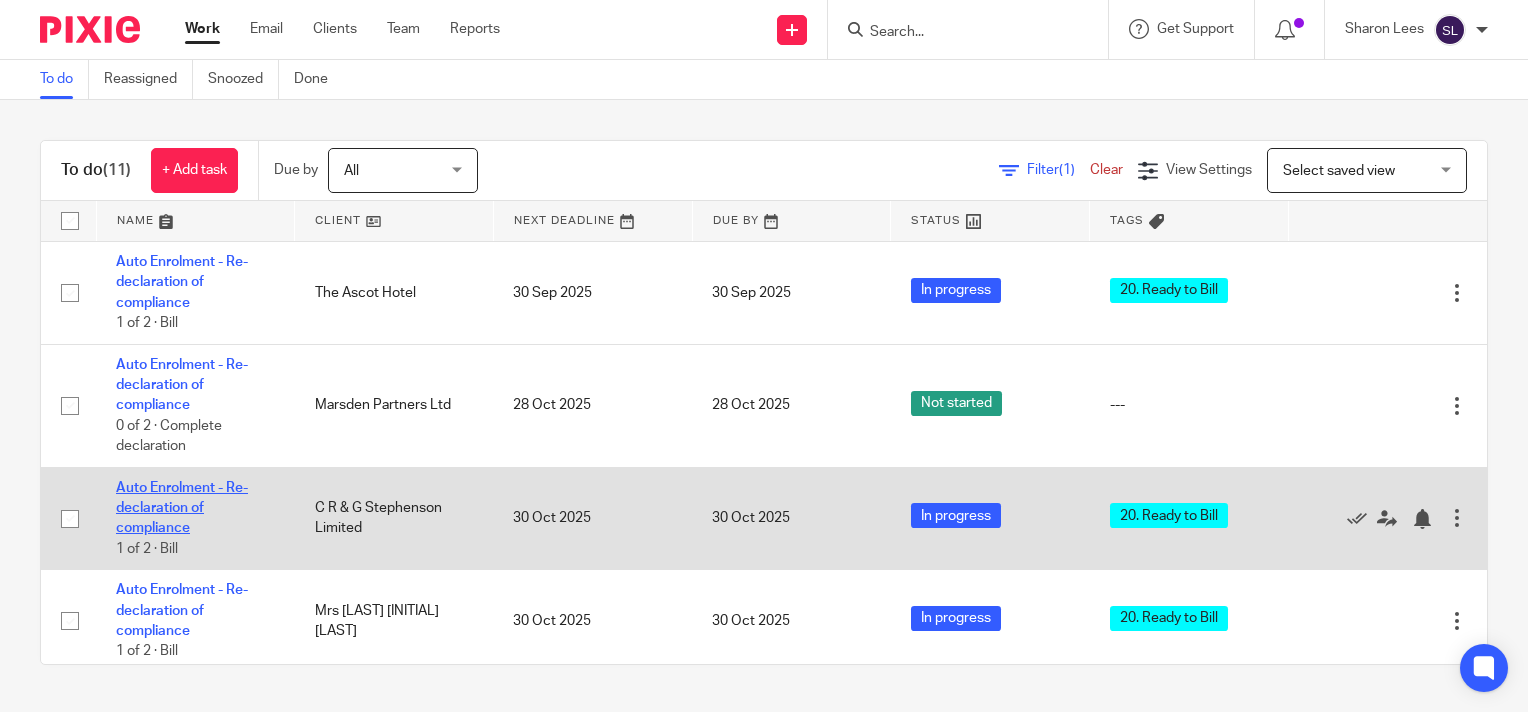 click on "Auto Enrolment - Re-declaration of compliance" at bounding box center [182, 508] 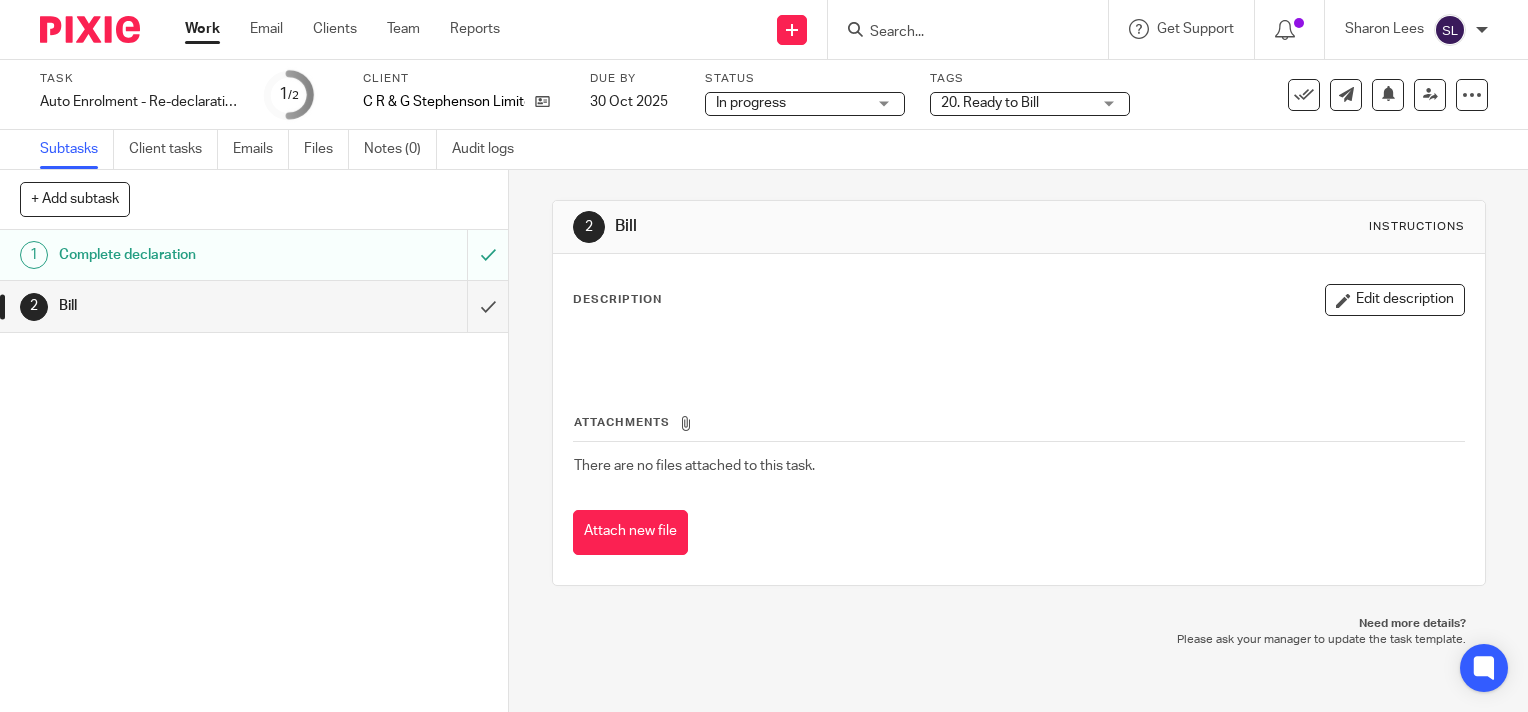 scroll, scrollTop: 0, scrollLeft: 0, axis: both 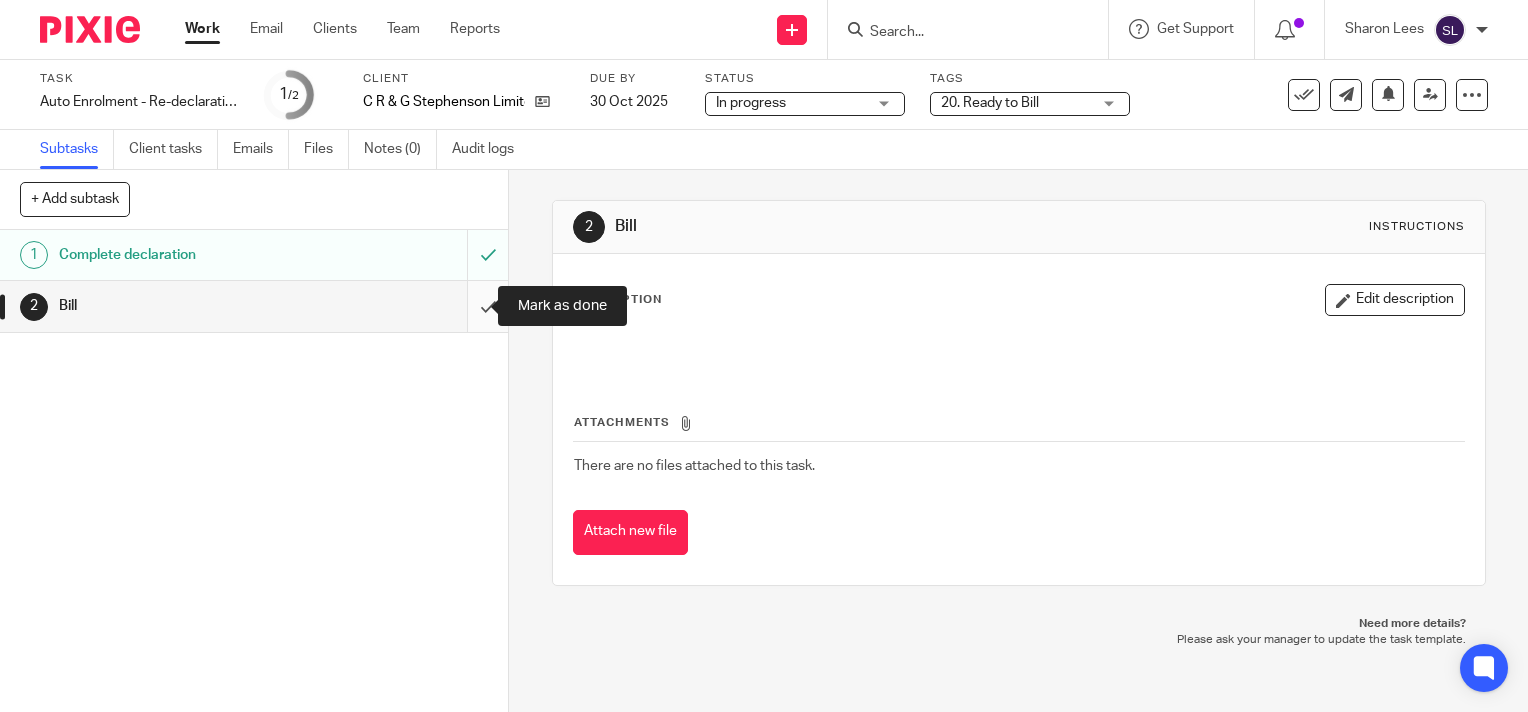 click at bounding box center [254, 306] 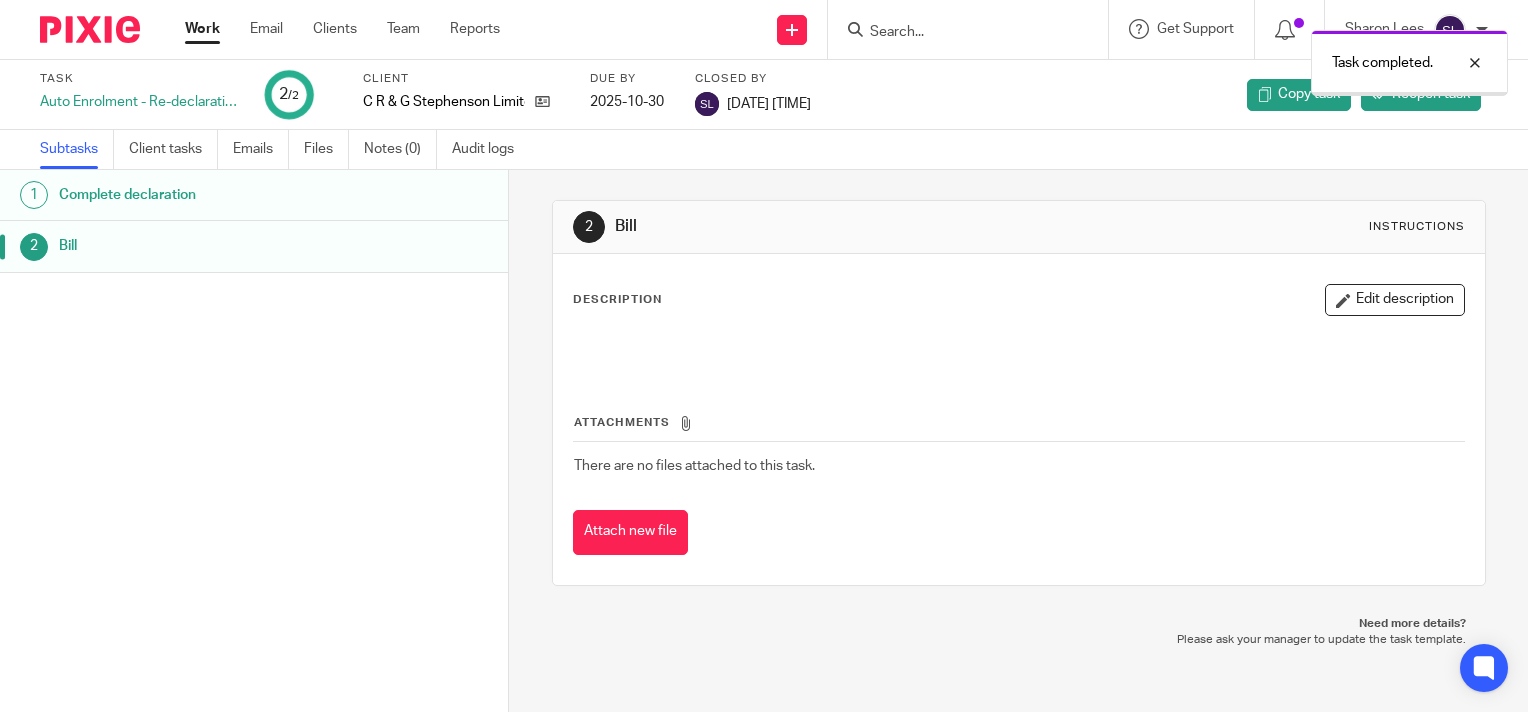 scroll, scrollTop: 0, scrollLeft: 0, axis: both 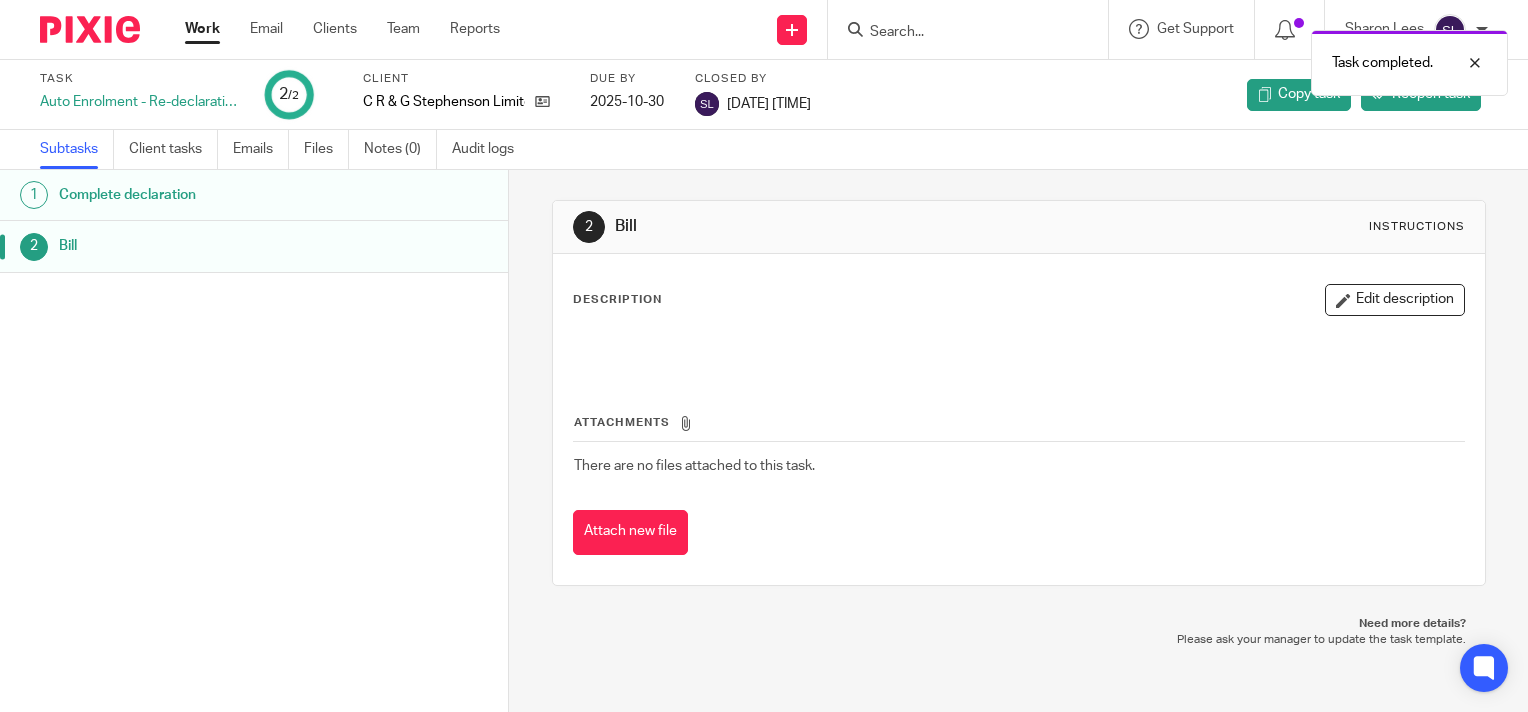 click on "Work" at bounding box center [202, 29] 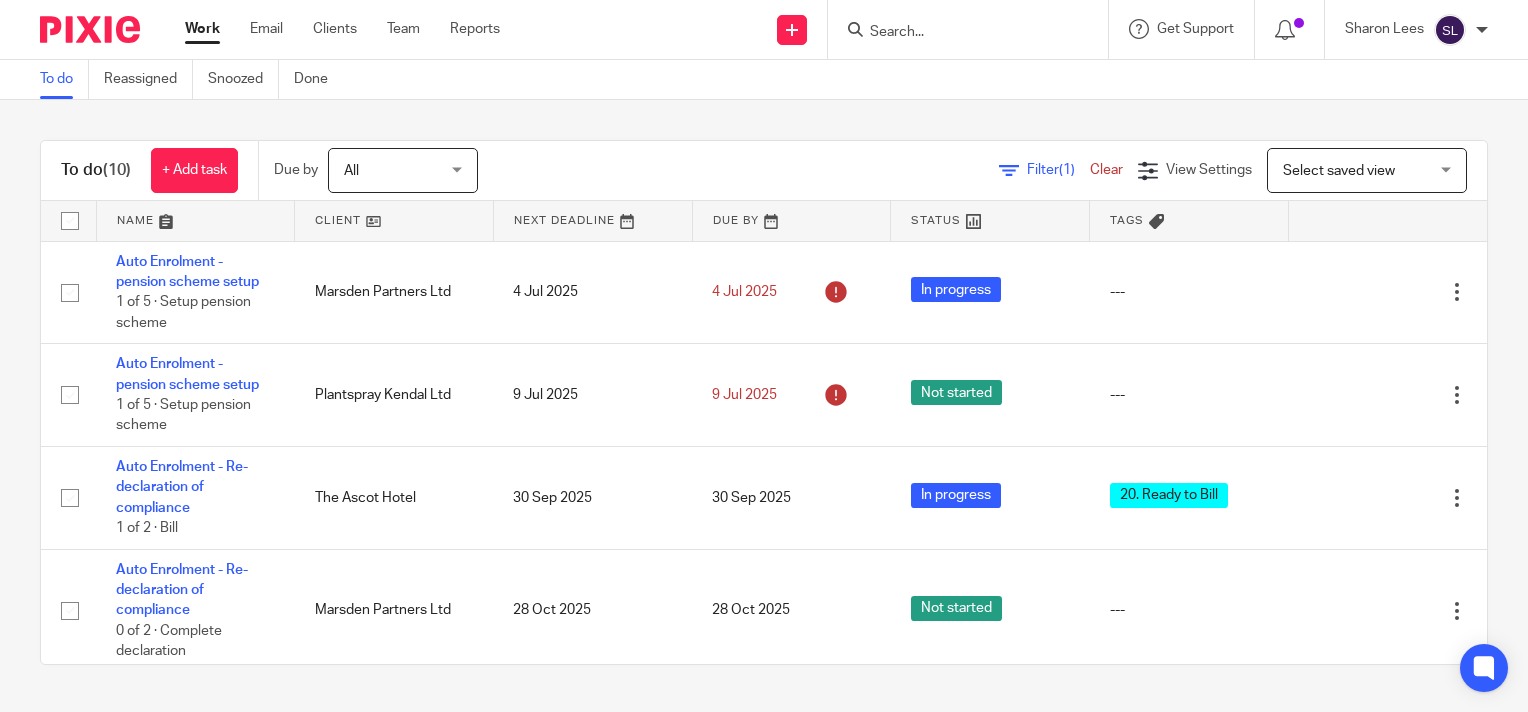 scroll, scrollTop: 0, scrollLeft: 0, axis: both 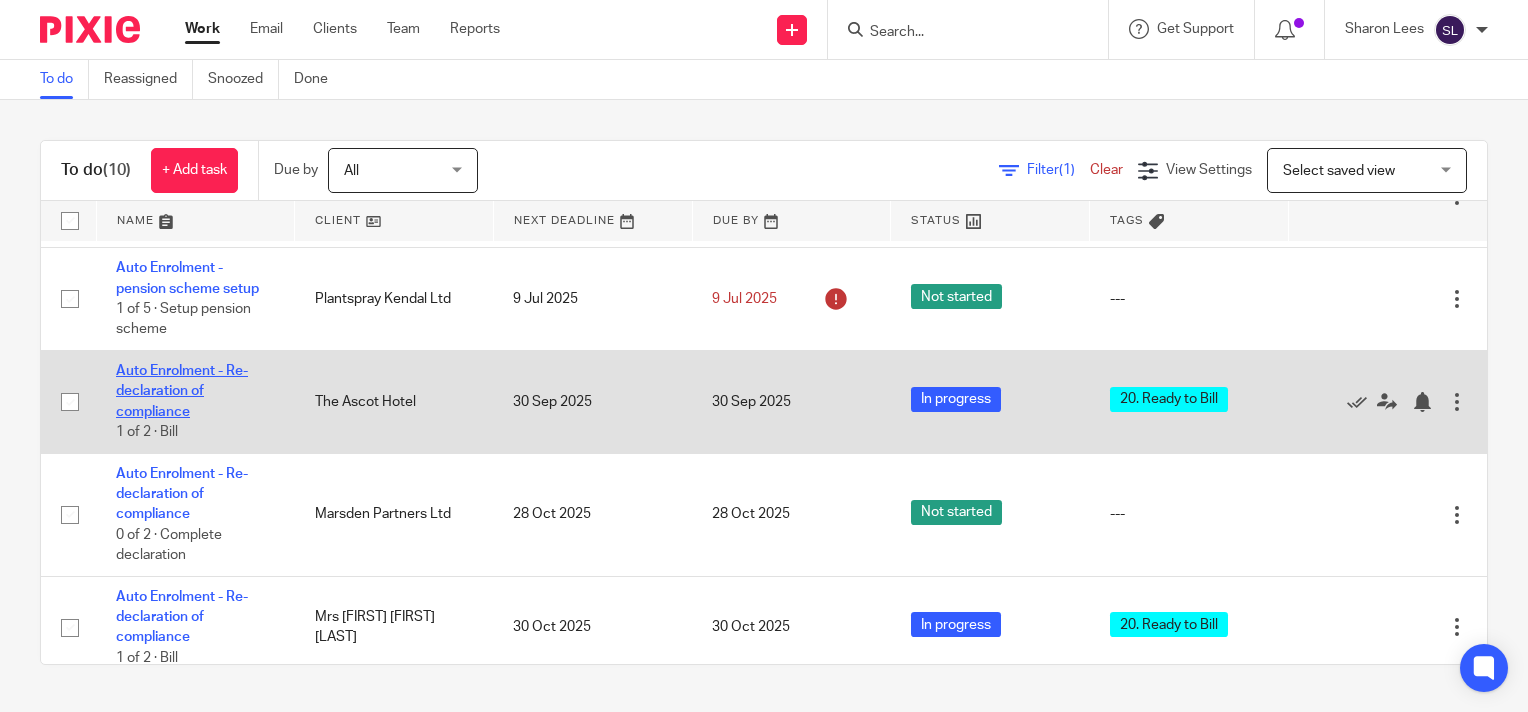 click on "Auto Enrolment - Re-declaration of compliance" at bounding box center (182, 391) 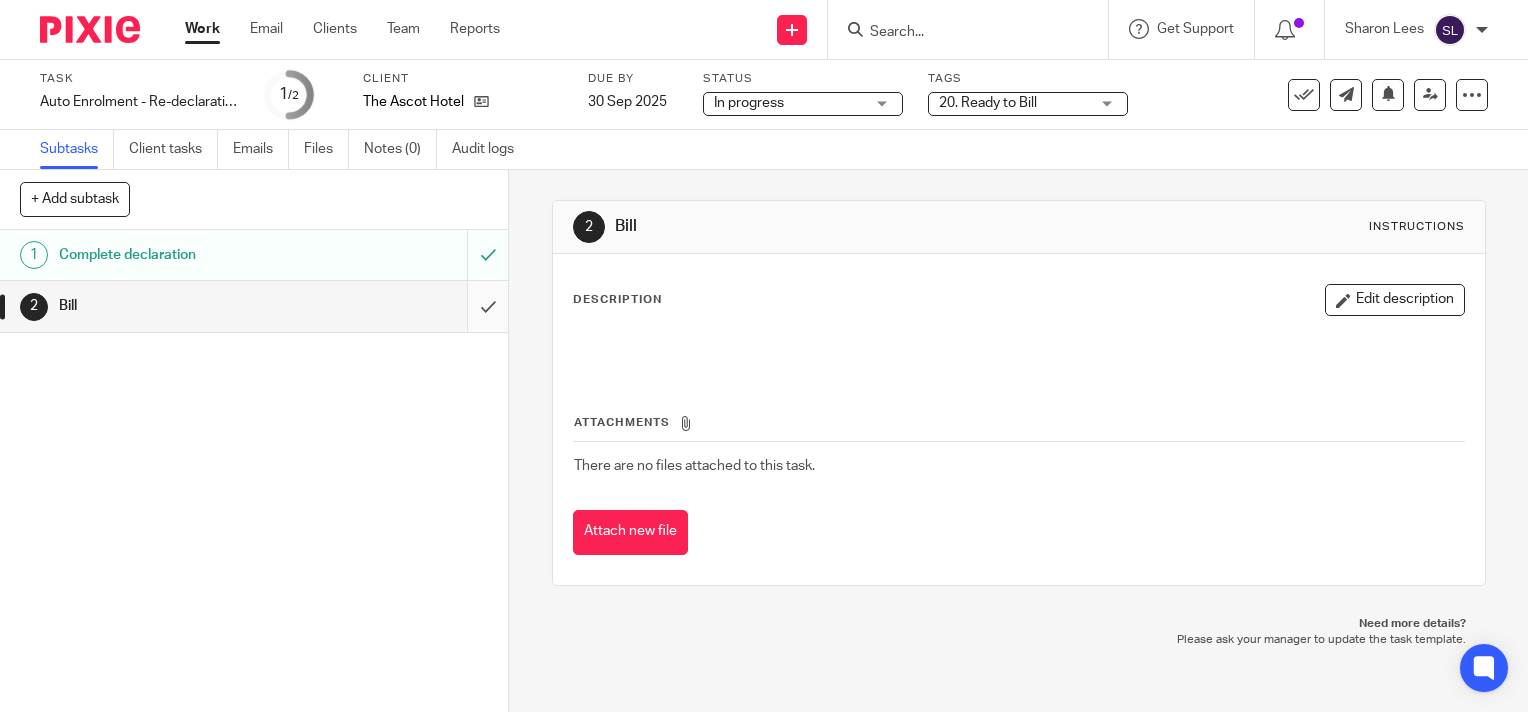 scroll, scrollTop: 0, scrollLeft: 0, axis: both 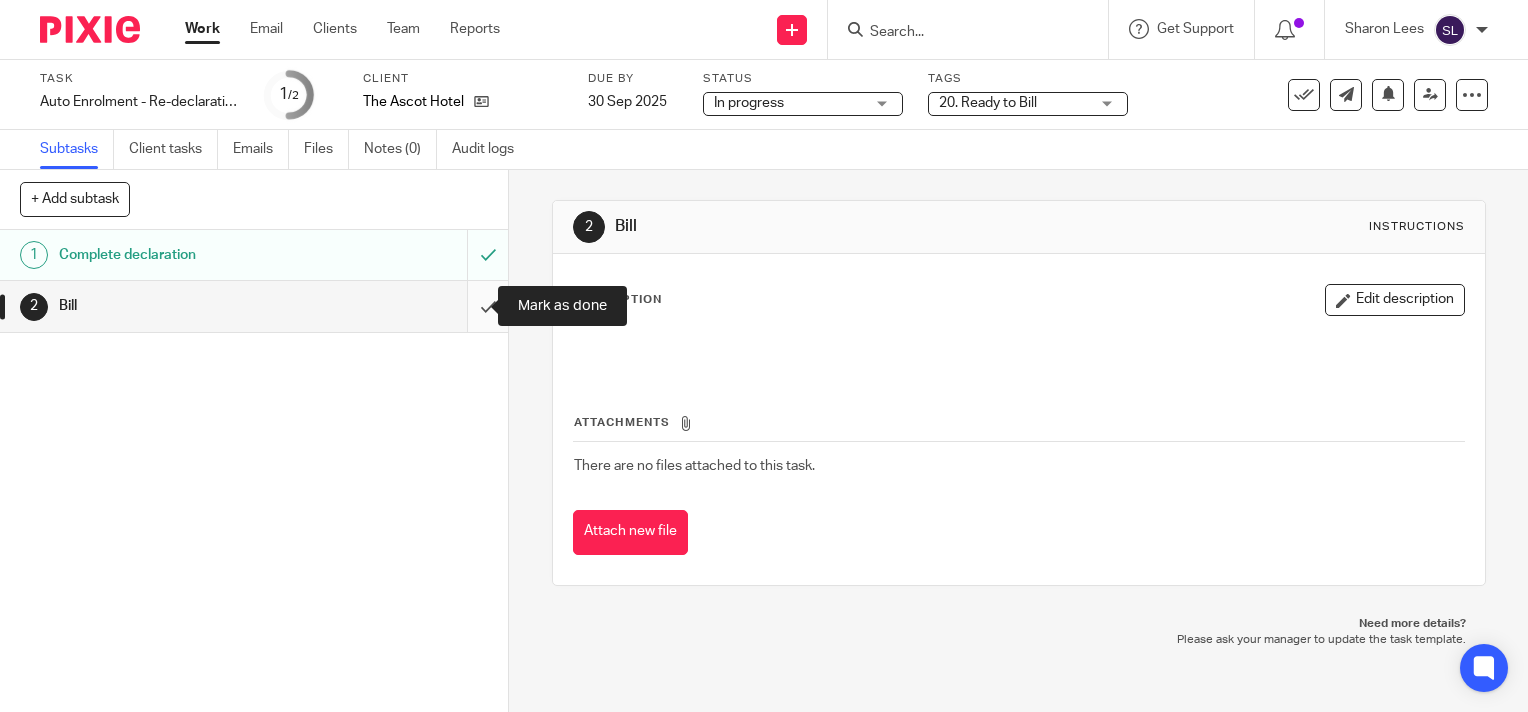 click at bounding box center [254, 306] 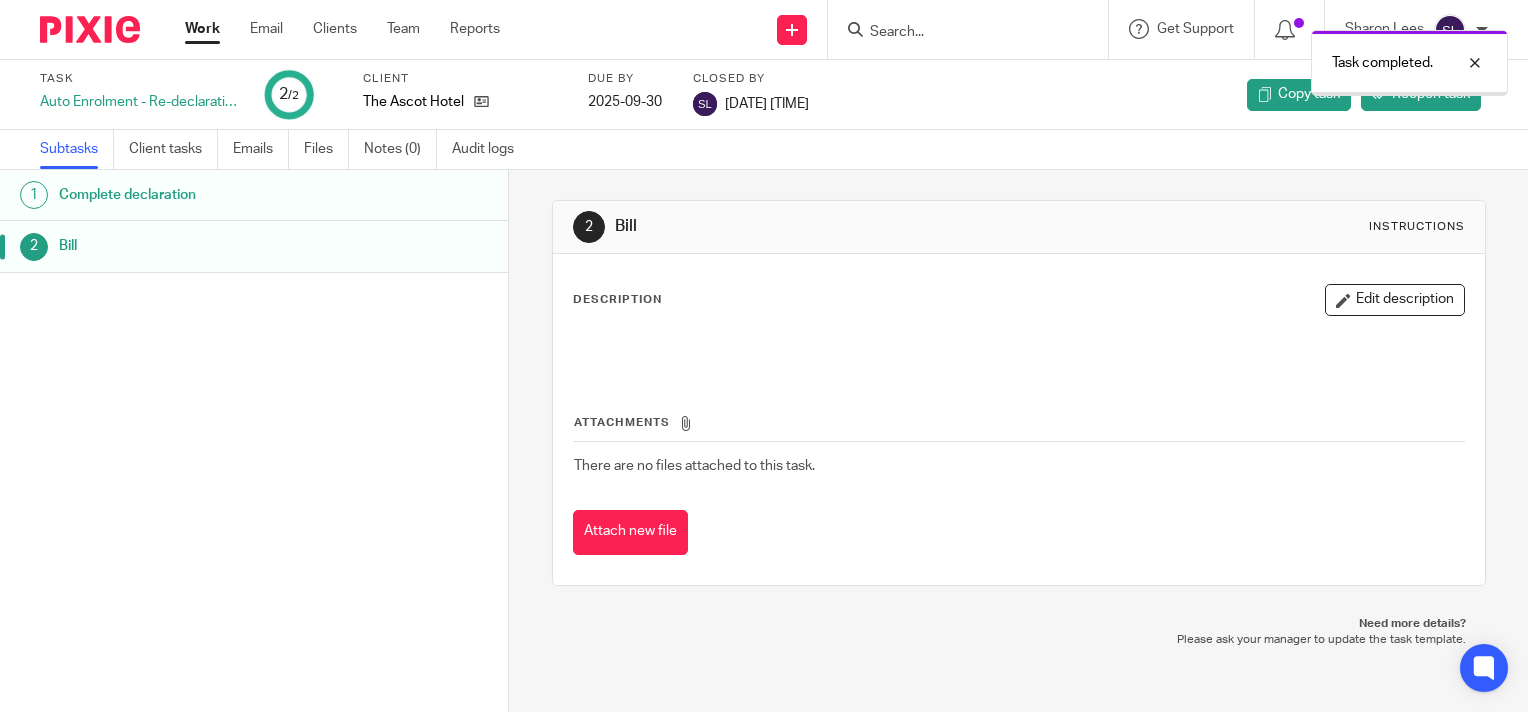 scroll, scrollTop: 0, scrollLeft: 0, axis: both 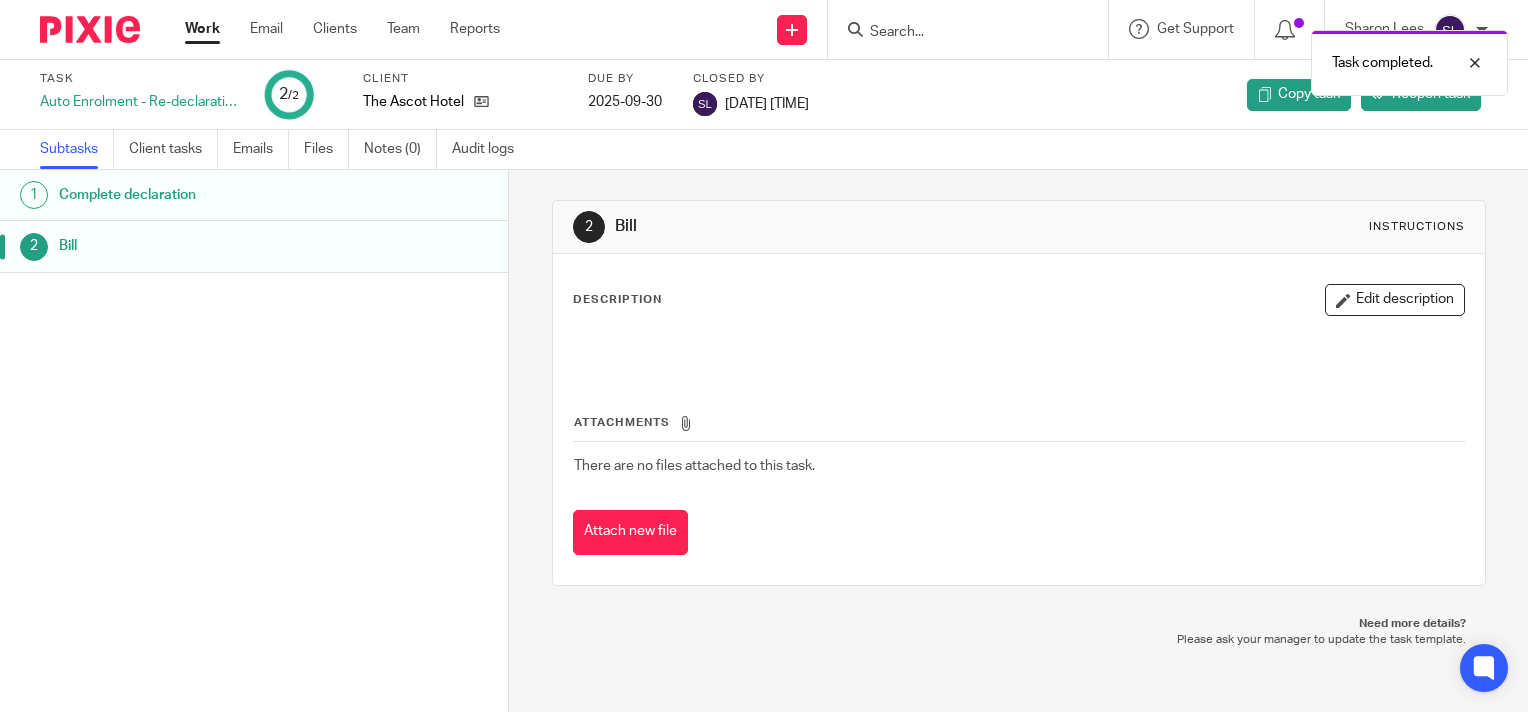 click on "Work" at bounding box center (202, 29) 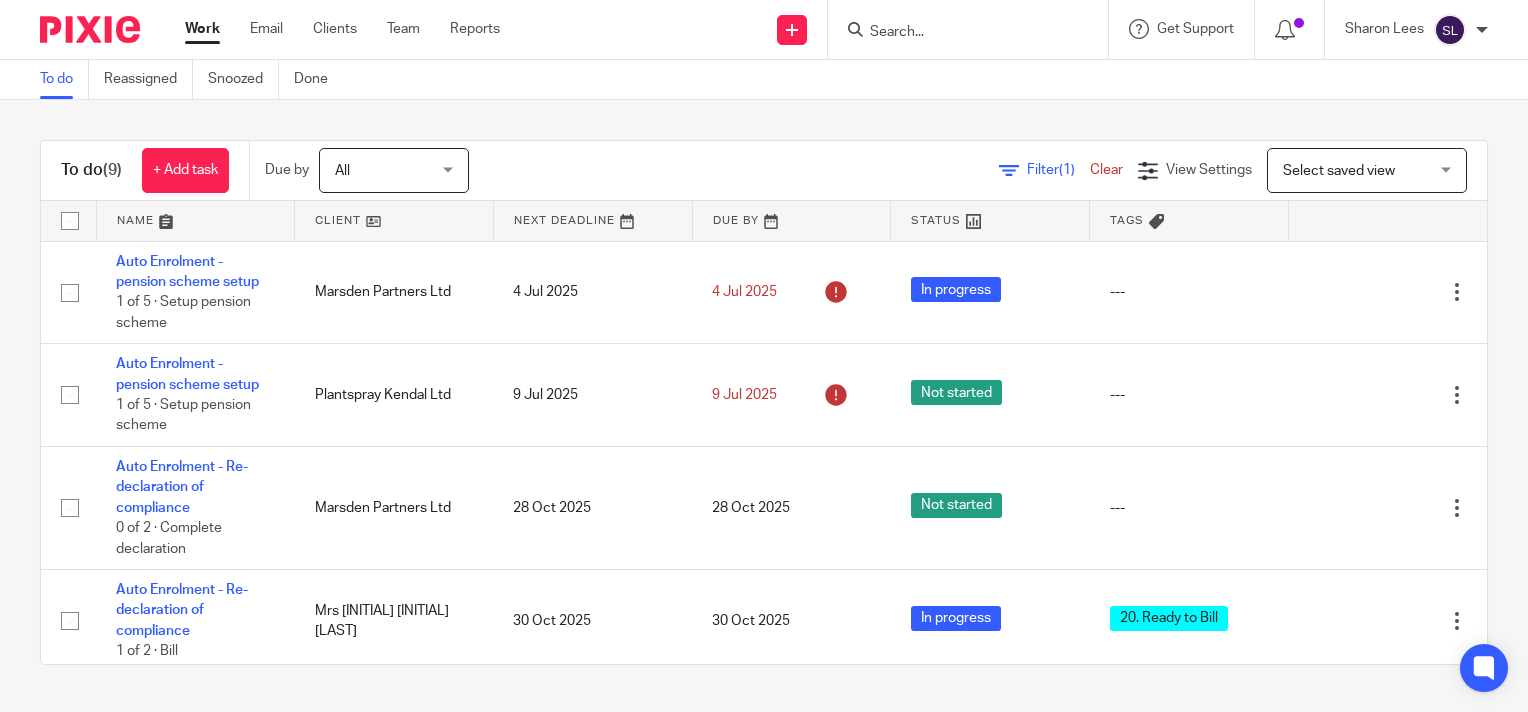scroll, scrollTop: 0, scrollLeft: 0, axis: both 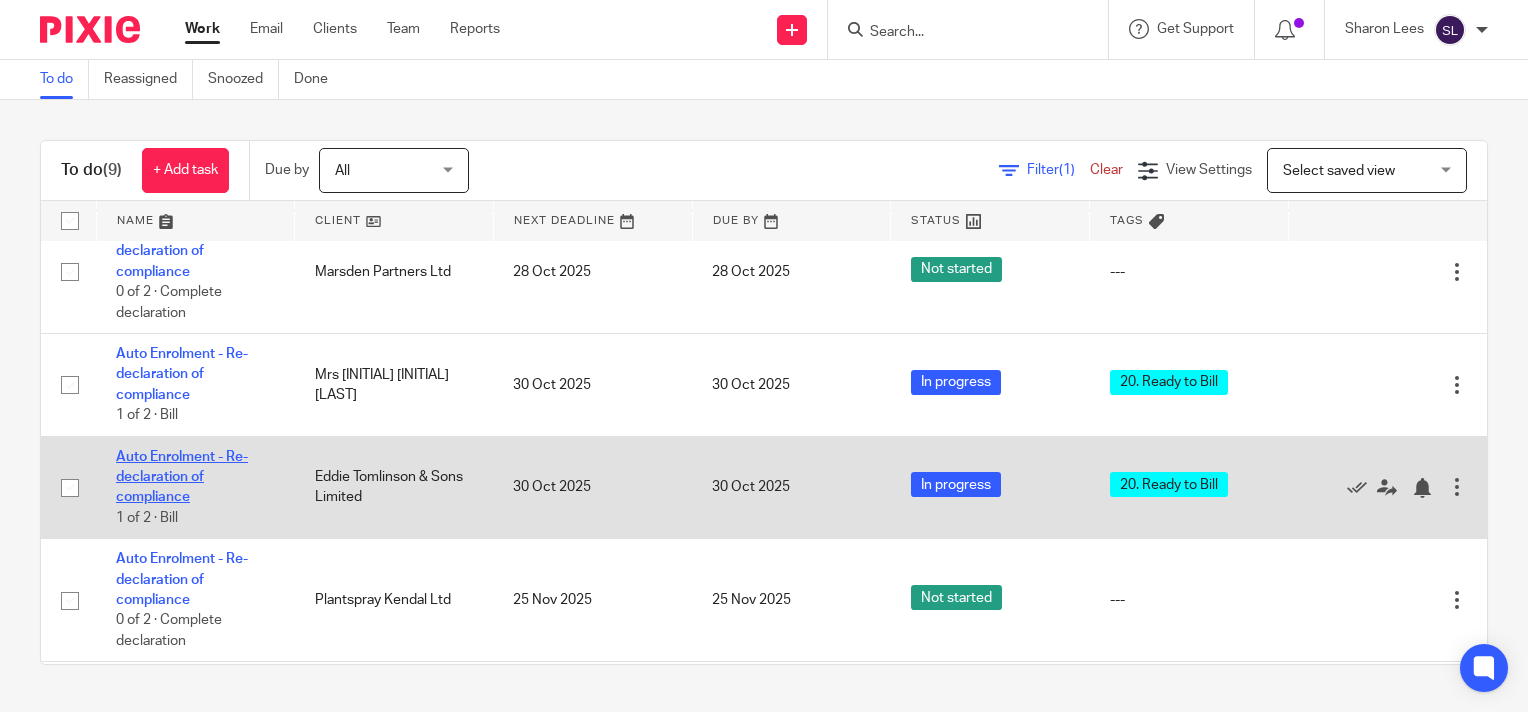 click on "Auto Enrolment - Re-declaration of compliance" at bounding box center [182, 477] 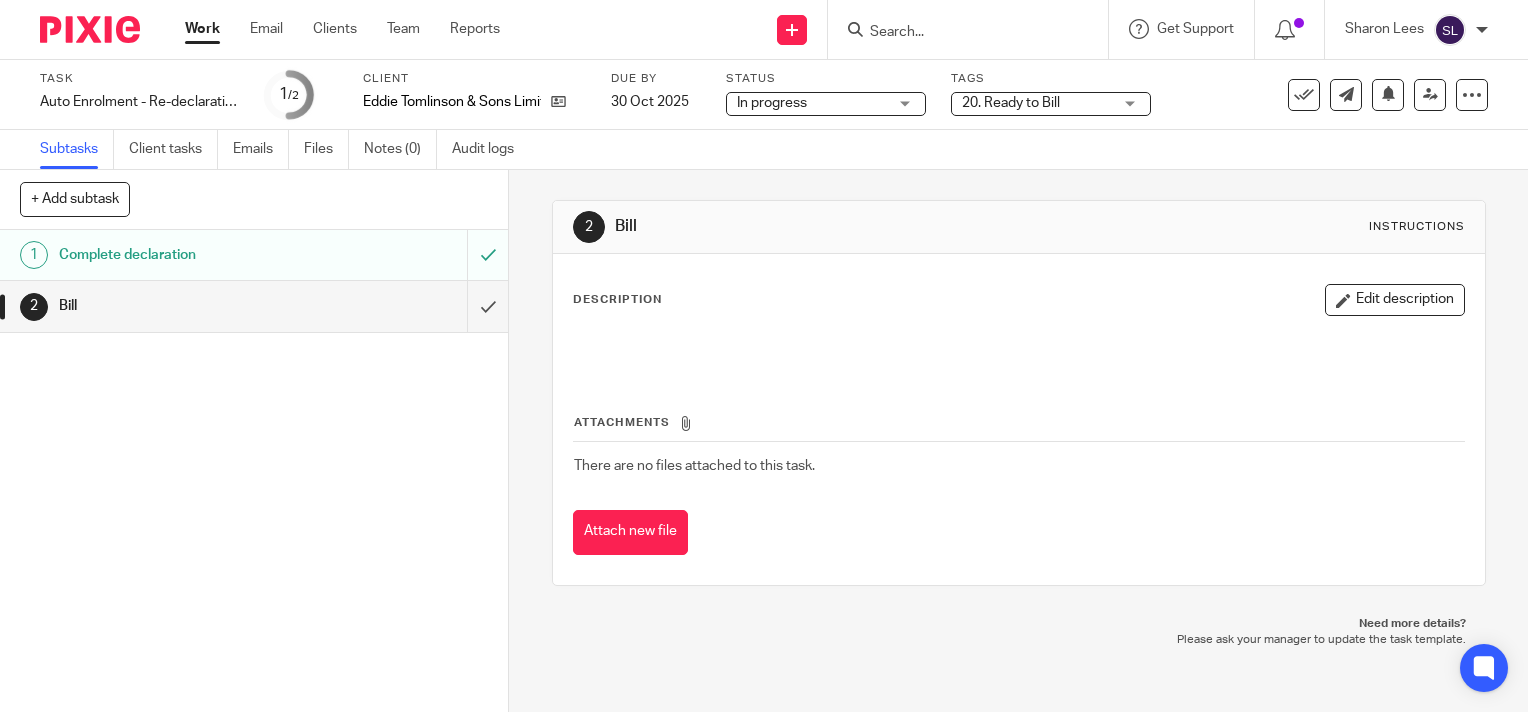 scroll, scrollTop: 0, scrollLeft: 0, axis: both 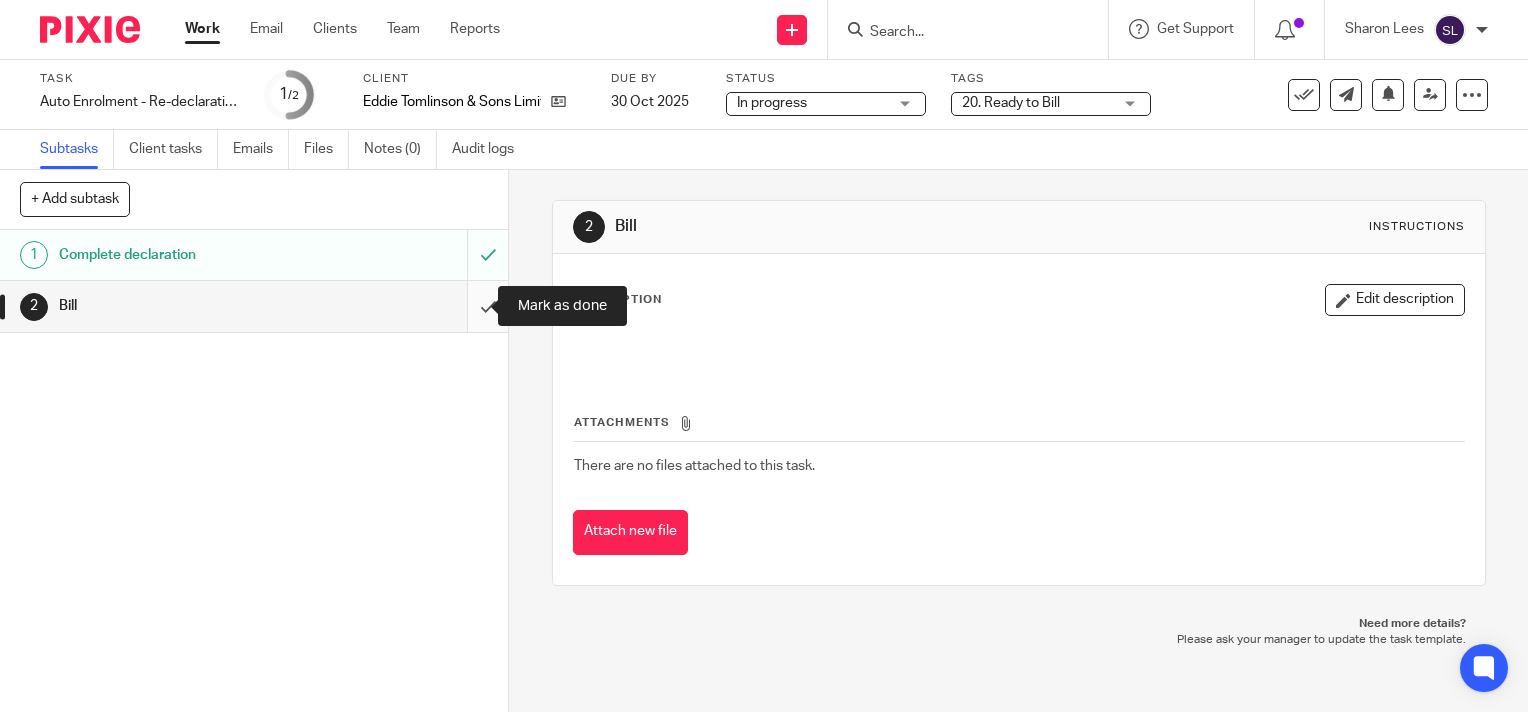 click at bounding box center (254, 306) 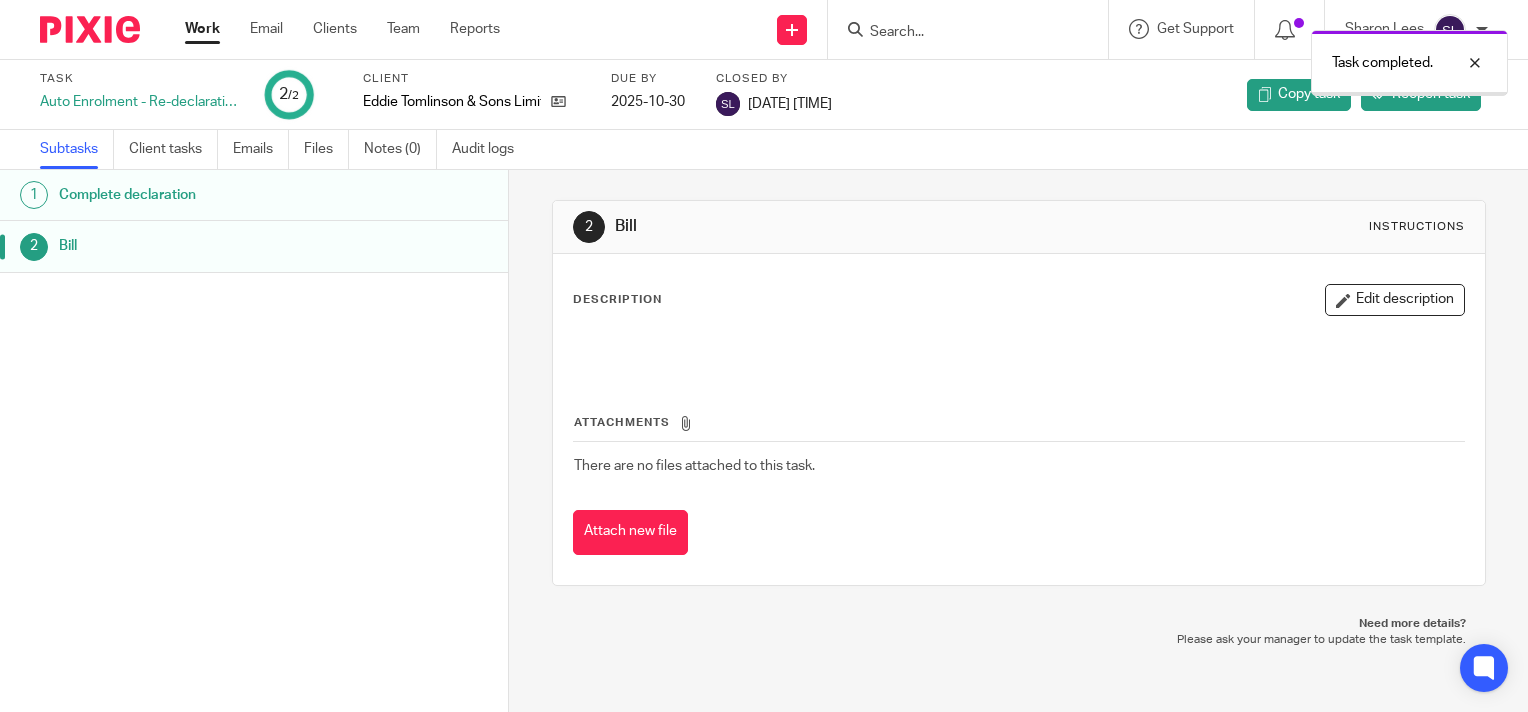 scroll, scrollTop: 0, scrollLeft: 0, axis: both 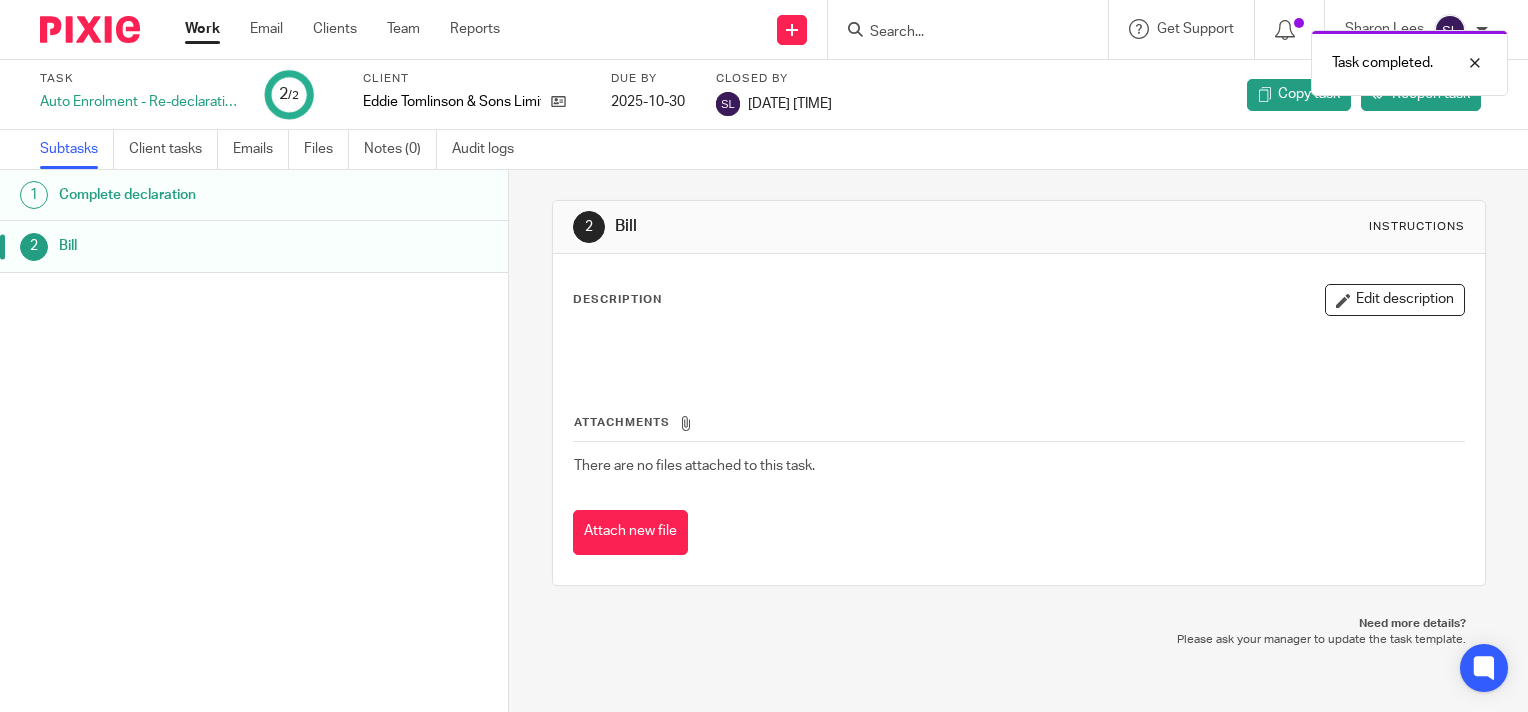 drag, startPoint x: 206, startPoint y: 28, endPoint x: 178, endPoint y: 40, distance: 30.463093 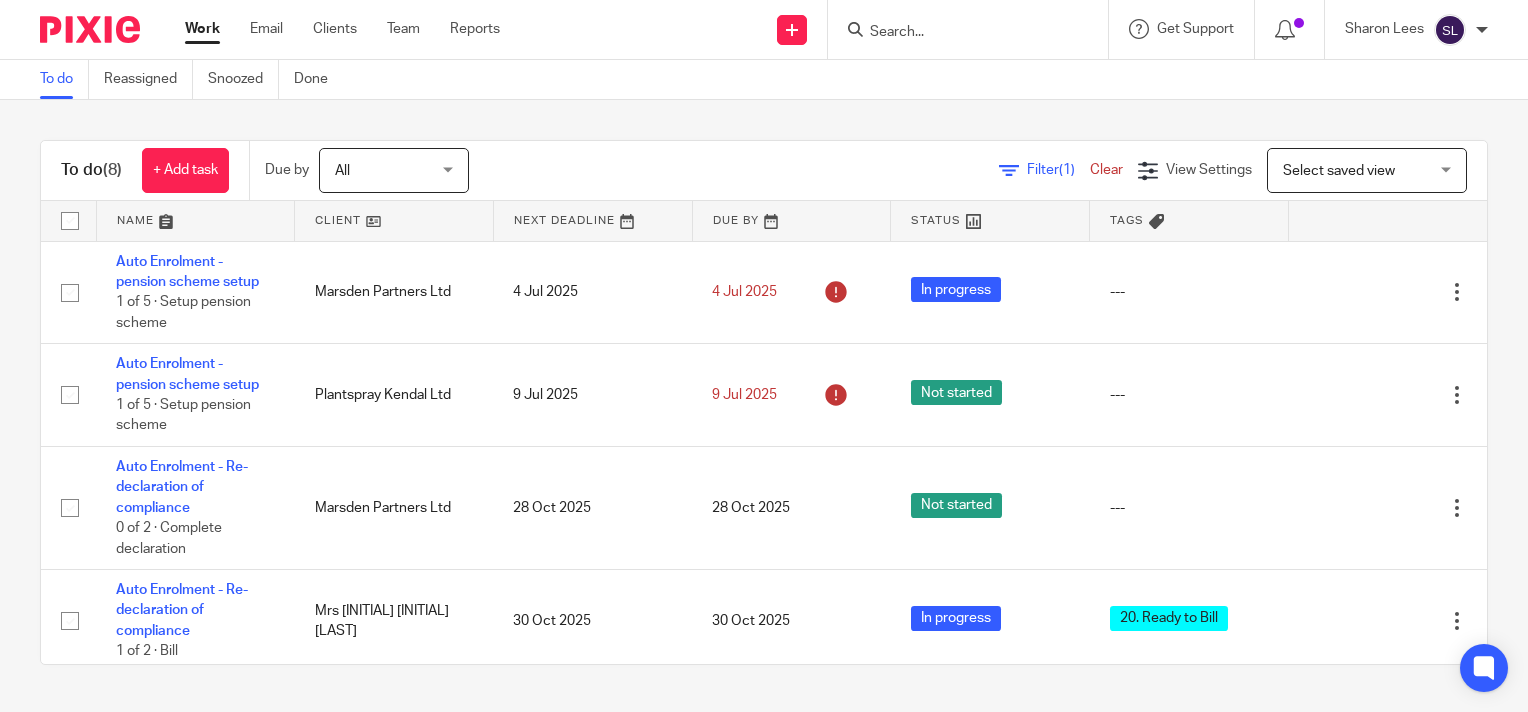 scroll, scrollTop: 0, scrollLeft: 0, axis: both 